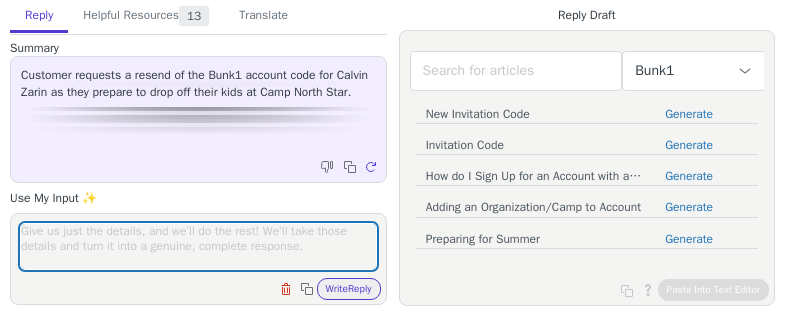 scroll, scrollTop: 0, scrollLeft: 0, axis: both 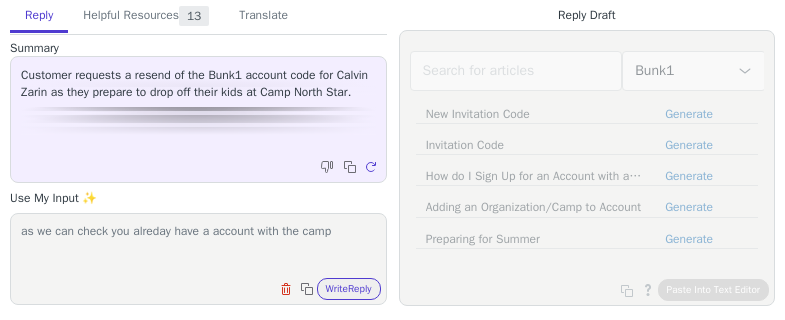 click on "as we can check you alreday have a account with the camp" at bounding box center [198, 246] 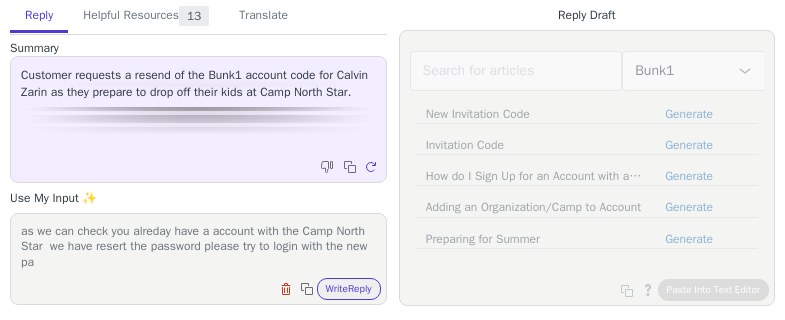 scroll, scrollTop: 1, scrollLeft: 0, axis: vertical 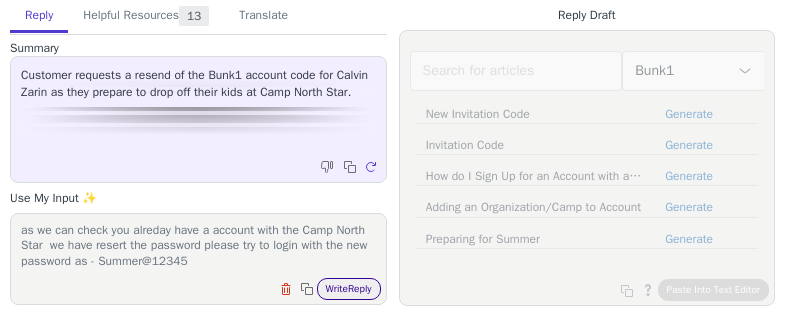 type on "as we can check you alreday have a account with the Camp North Star	we have resert the password please try to login with the new password as - Summer@12345" 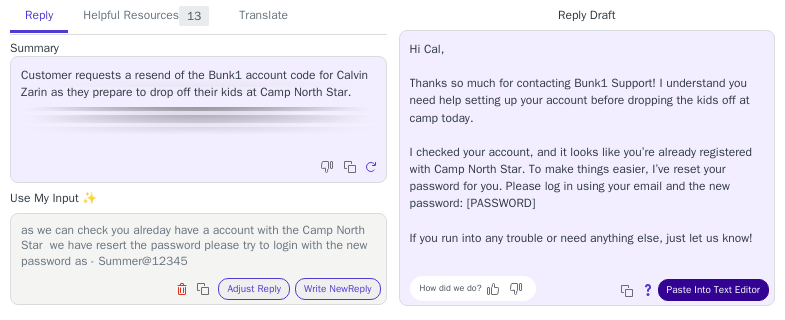 click on "Paste Into Text Editor" at bounding box center [713, 290] 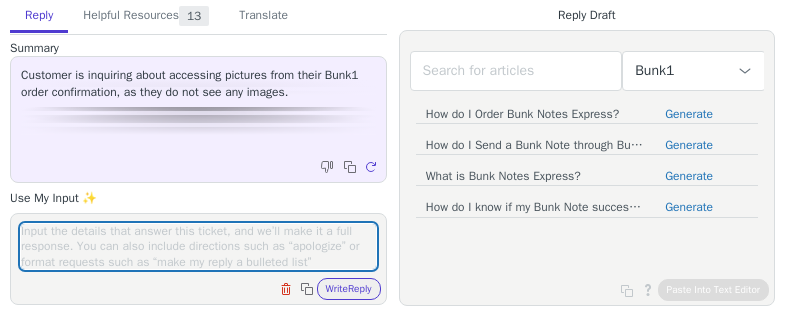 scroll, scrollTop: 0, scrollLeft: 0, axis: both 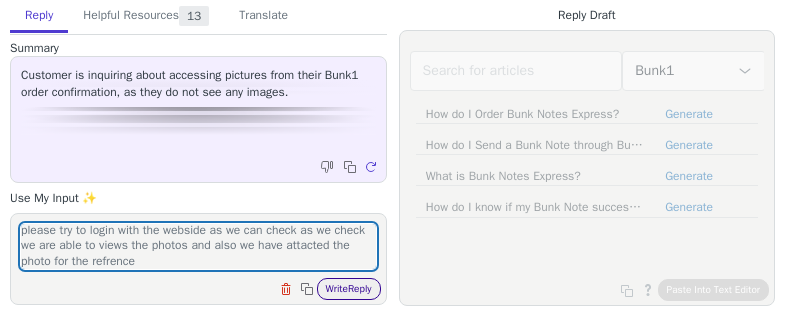 type on "please try to login with the webside as we can check as we check we are able to views the photos and also we have attacted the photo for the refrence" 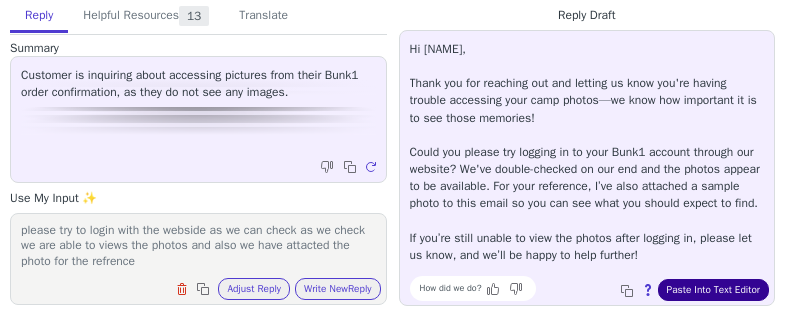 click on "Paste Into Text Editor" at bounding box center [713, 290] 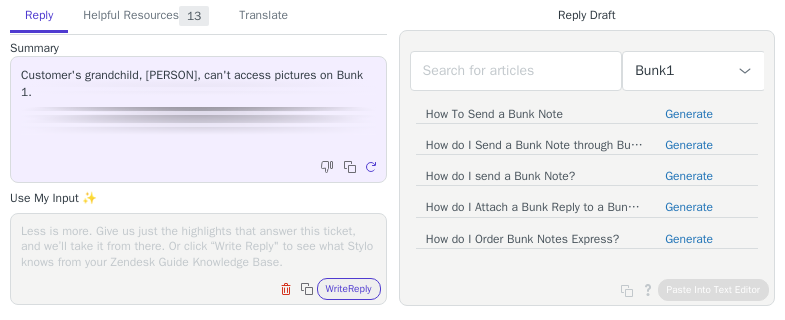 scroll, scrollTop: 0, scrollLeft: 0, axis: both 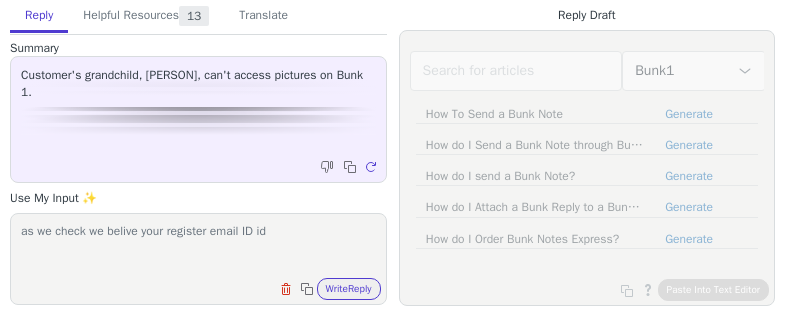 click on "as we check we belive your register email ID id" at bounding box center (198, 246) 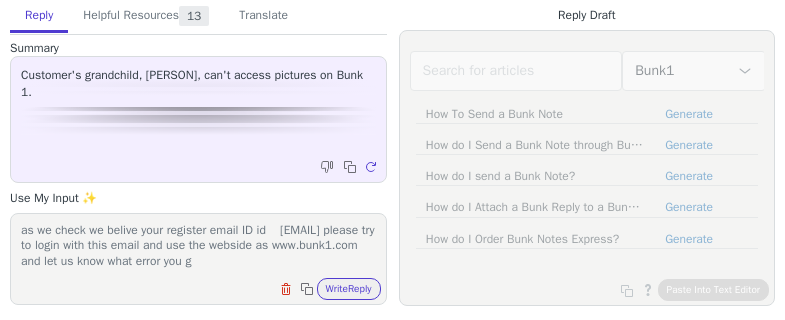scroll, scrollTop: 17, scrollLeft: 0, axis: vertical 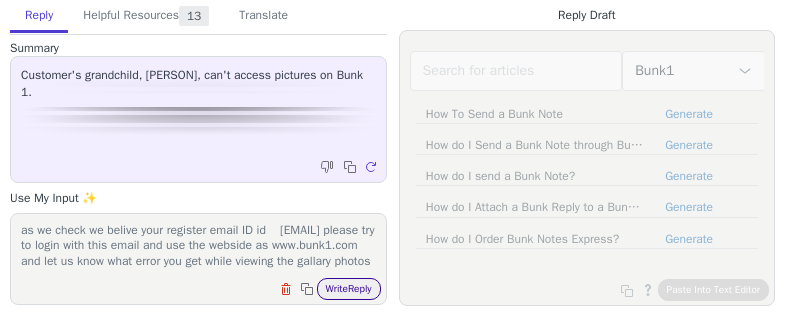 type on "as we check we belive your register email ID id 	mircassey@aol.com please try to login with this email and use the webside as www.bunk1.com and let us know what error you get while viewing the gallary photos" 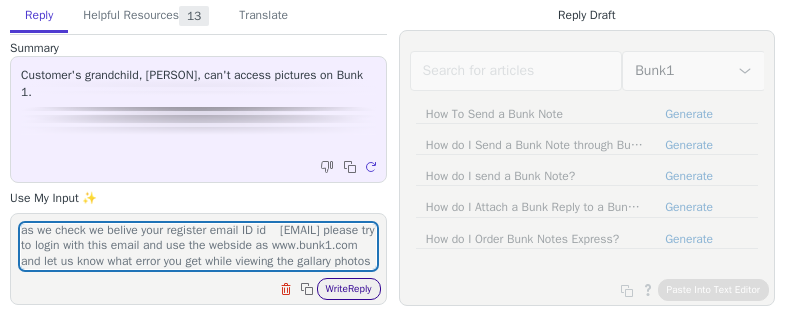 click on "Write  Reply" at bounding box center (349, 289) 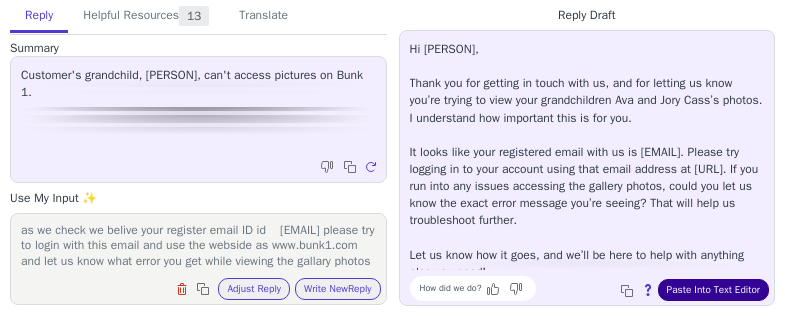 click on "Paste Into Text Editor" at bounding box center (713, 290) 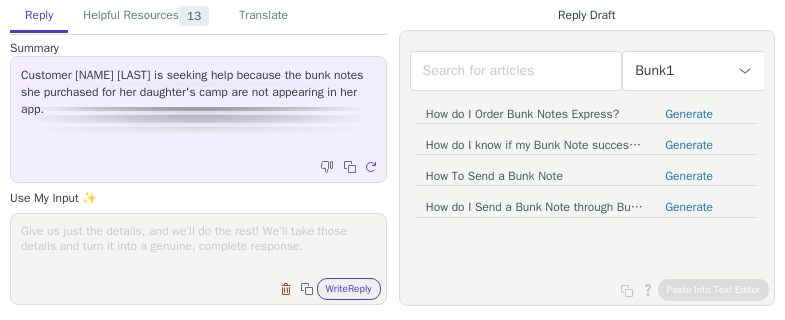scroll, scrollTop: 0, scrollLeft: 0, axis: both 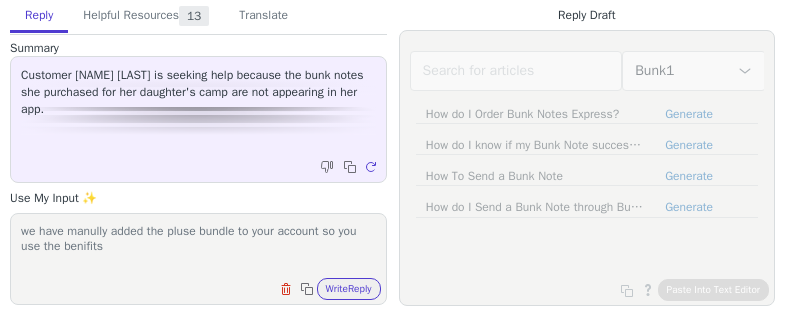 drag, startPoint x: 123, startPoint y: 251, endPoint x: 16, endPoint y: 252, distance: 107.00467 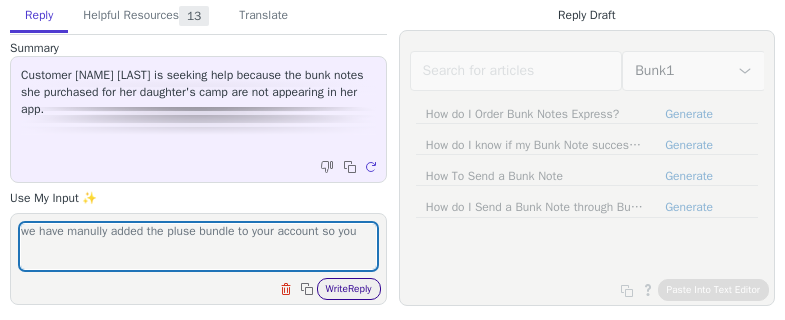 click on "Write  Reply" at bounding box center (349, 289) 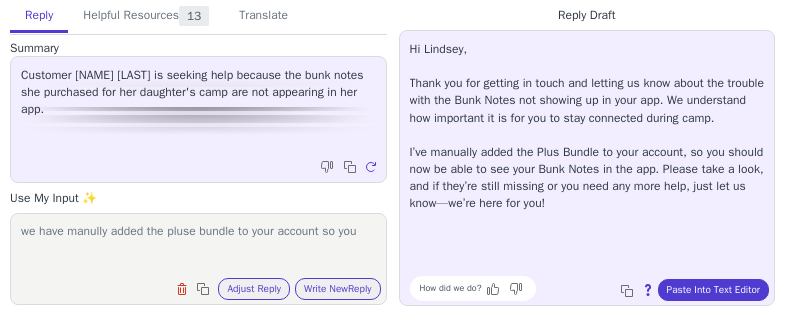 click on "we have manully added the pluse bundle to your account so you" at bounding box center [198, 246] 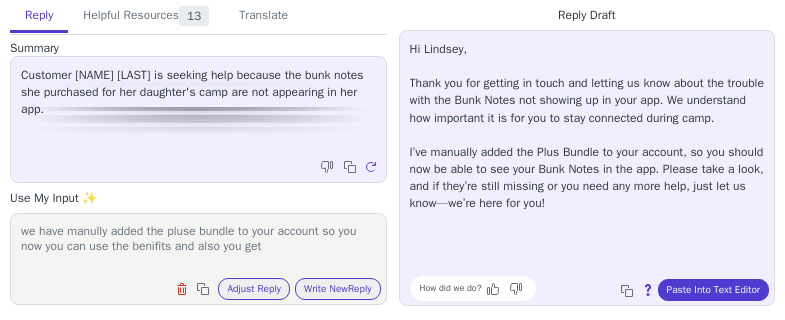 click on "we have manully added the pluse bundle to your account so you now you can use the benifits and also you get" at bounding box center (198, 246) 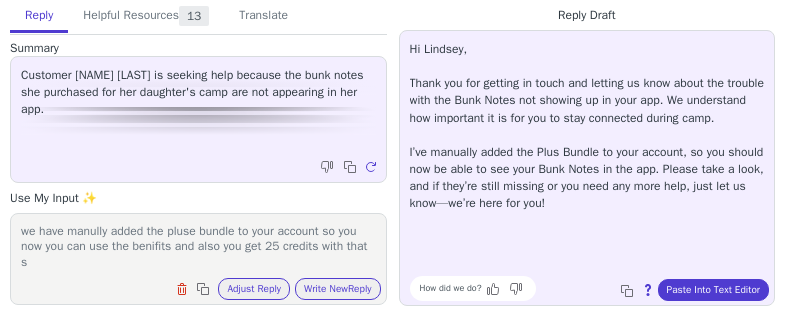 scroll, scrollTop: 1, scrollLeft: 0, axis: vertical 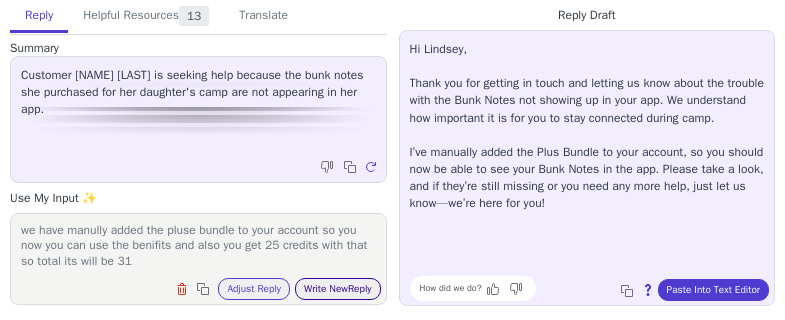 type on "we have manully added the pluse bundle to your account so you now you can use the benifits and also you get 25 credits with that so total its will be 31" 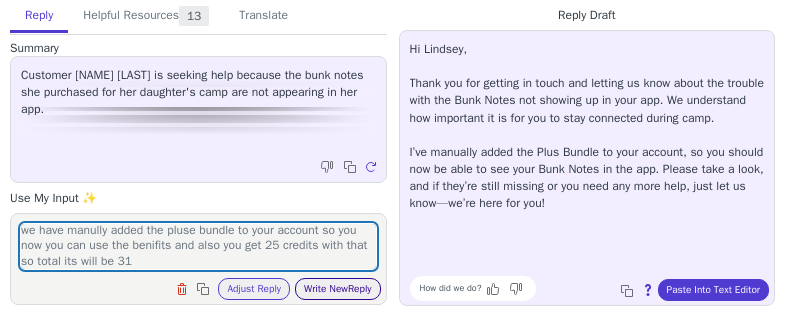 click on "Write New  Reply" at bounding box center [338, 289] 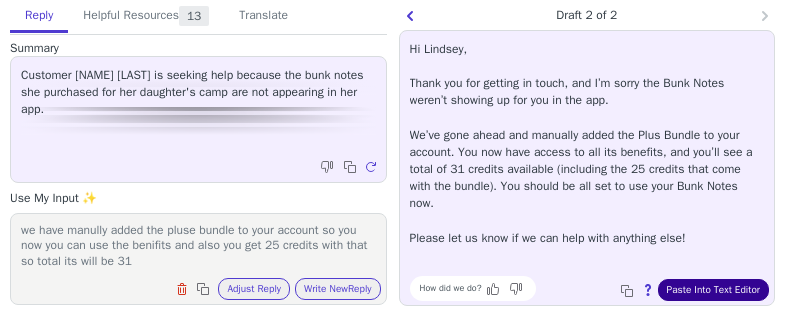 click on "Paste Into Text Editor" at bounding box center (713, 290) 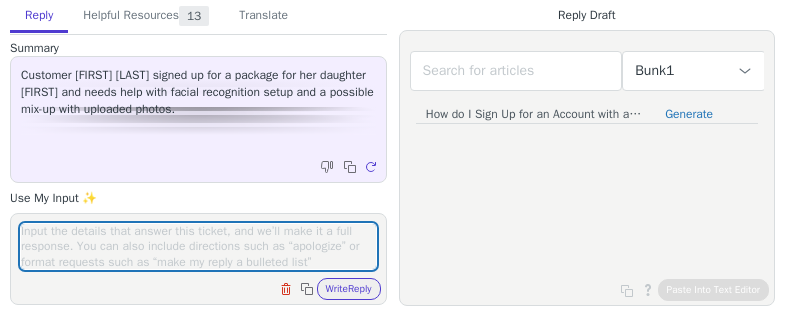 scroll, scrollTop: 0, scrollLeft: 0, axis: both 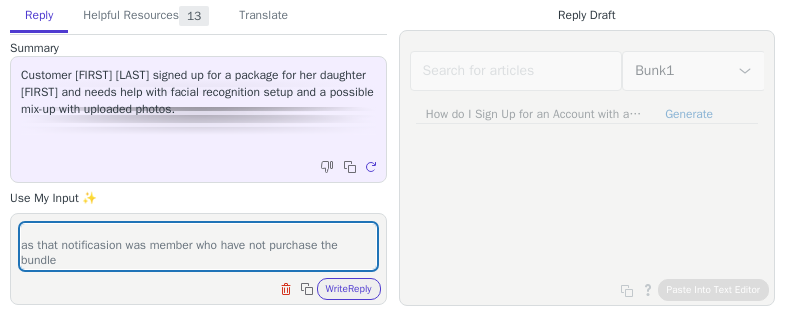 type on "please disregards this notification as we can check you alreday have the max bundle once the camps start the fasacial reginization will also work.
as that notificasion was member who have not purchase the bundle" 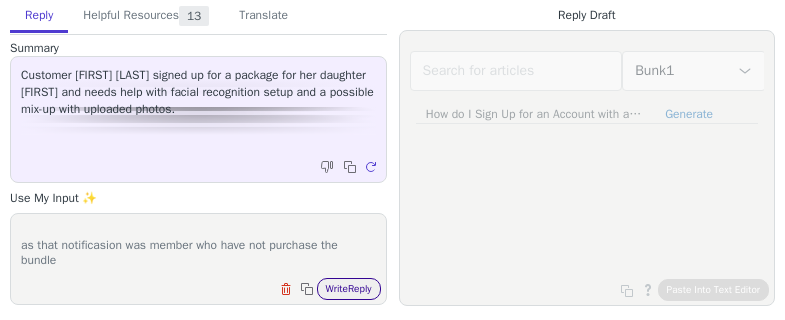 click on "Write  Reply" at bounding box center [349, 289] 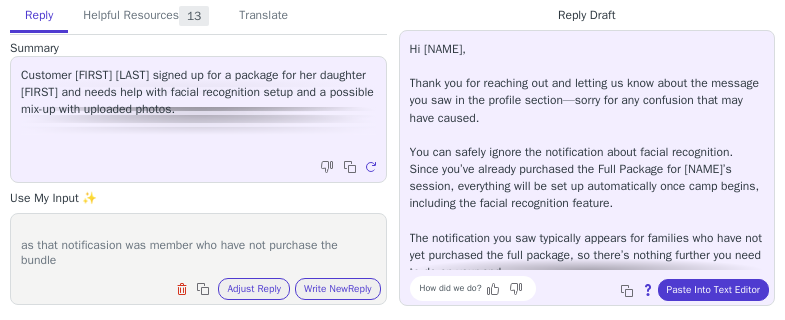 click on "Hi [NAME], Thank you for reaching out and letting us know about the message you saw in the profile section—sorry for any confusion that may have caused. You can safely ignore the notification about facial recognition. Since you’ve already purchased the Full Package for [NAME]’s session, everything will be set up automatically once camp begins, including the facial recognition feature. The notification you saw typically appears for families who have not yet purchased the full package, so there’s nothing further you need to do on your end. If you’d like us to double-check the photo that was uploaded for facial recognition, just let us know and we’ll be happy to confirm for you!" at bounding box center [587, 195] 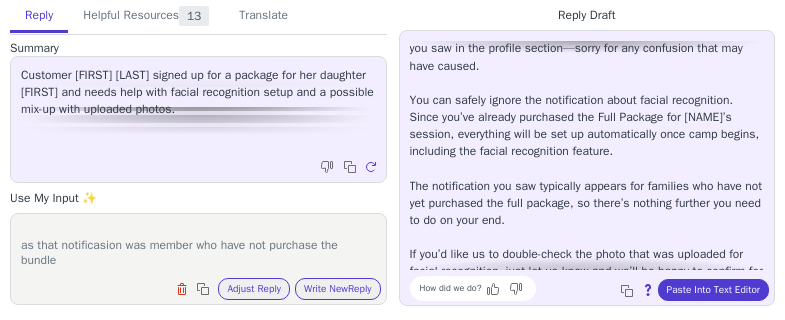 scroll, scrollTop: 80, scrollLeft: 0, axis: vertical 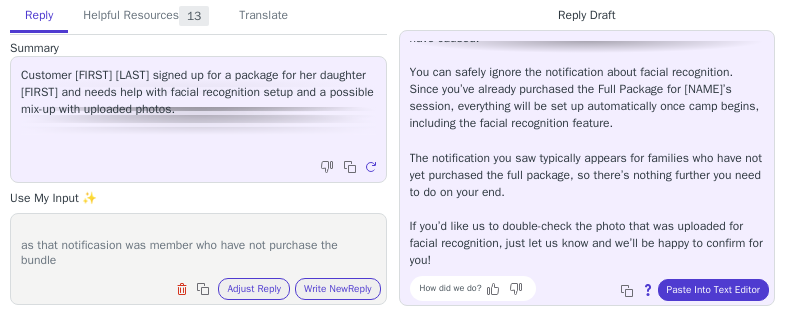 click on "Hi [NAME], Thank you for reaching out and letting us know about the message you saw in the profile section—sorry for any confusion that may have caused. You can safely ignore the notification about facial recognition. Since you’ve already purchased the Full Package for [NAME]’s session, everything will be set up automatically once camp begins, including the facial recognition feature. The notification you saw typically appears for families who have not yet purchased the full package, so there’s nothing further you need to do on your end. If you’d like us to double-check the photo that was uploaded for facial recognition, just let us know and we’ll be happy to confirm for you!" at bounding box center [587, 115] 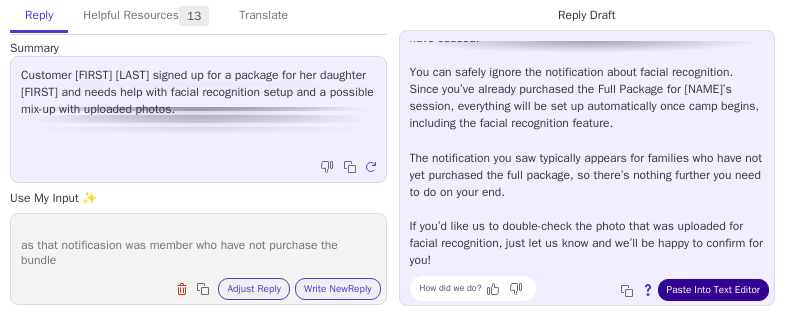 click on "Paste Into Text Editor" at bounding box center [713, 290] 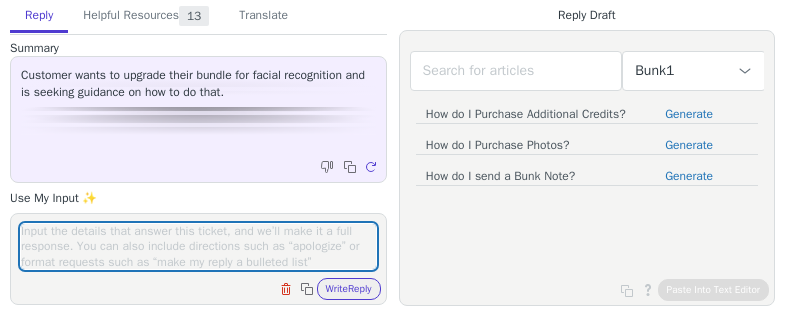 scroll, scrollTop: 0, scrollLeft: 0, axis: both 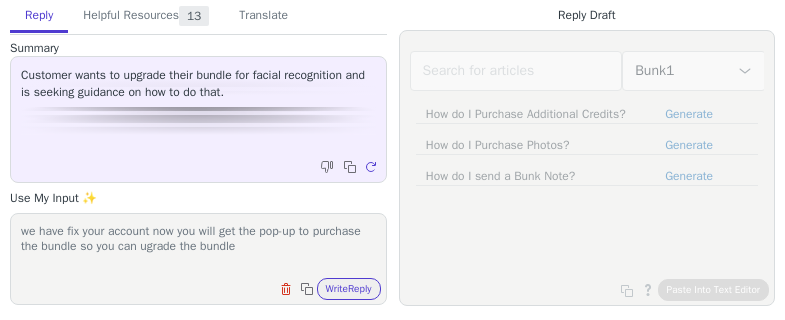 click on "we have fix your account now you will get the pop-up to purchase the bundle so you can ugrade the bundle" at bounding box center (198, 246) 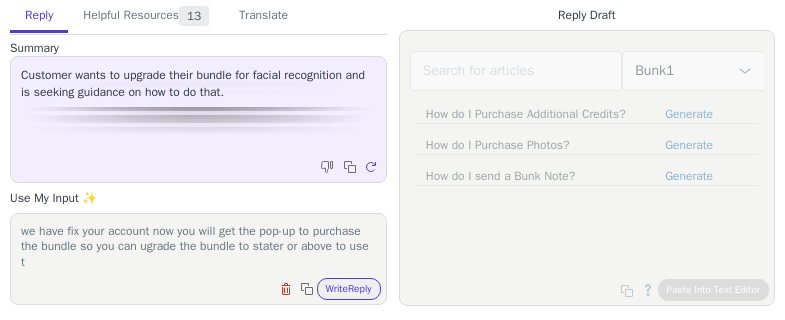 scroll, scrollTop: 1, scrollLeft: 0, axis: vertical 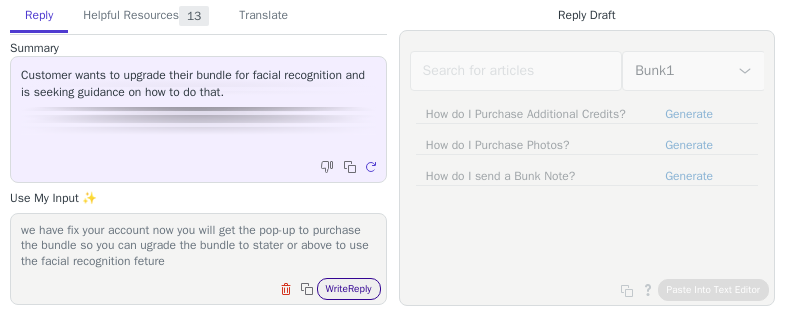 type on "we have fix your account now you will get the pop-up to purchase the bundle so you can ugrade the bundle to stater or above to use the facial recognition feture" 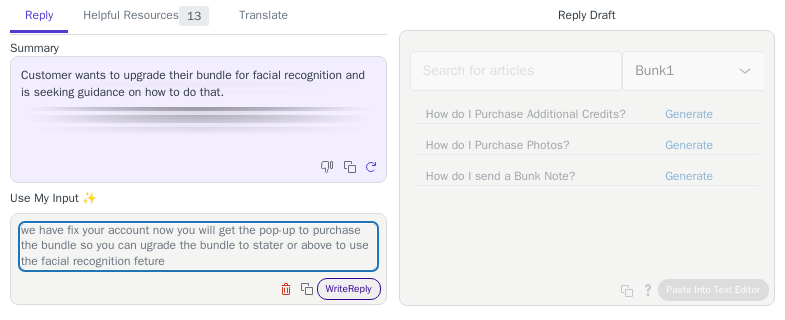 click on "Write  Reply" at bounding box center (349, 289) 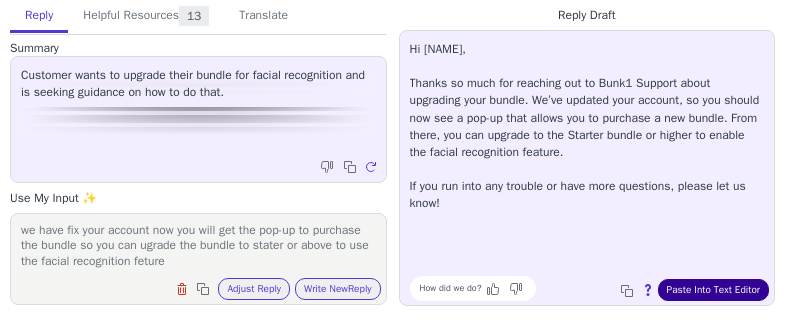 click on "Paste Into Text Editor" at bounding box center (713, 290) 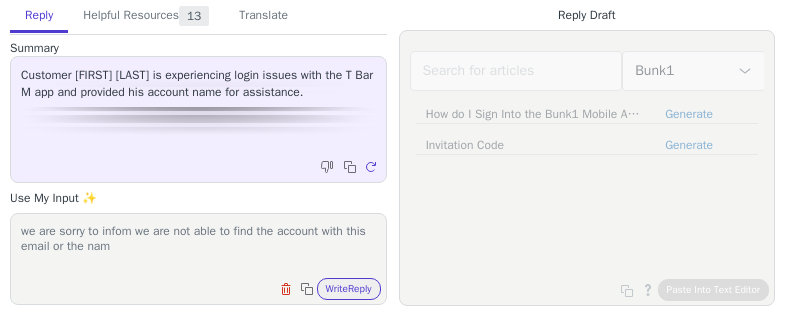type on "we are sorry to infom we are not able to find the account with this email or the name" 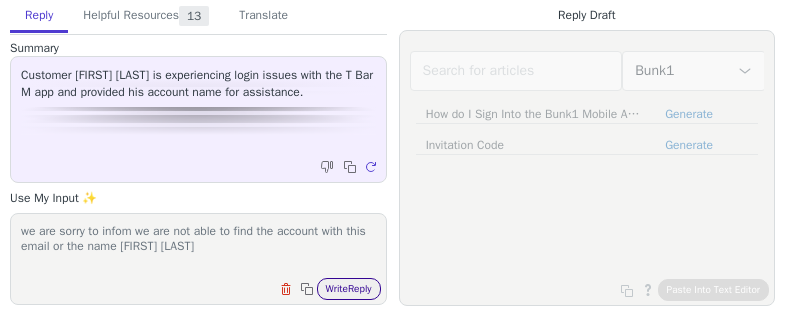 click on "Write  Reply" at bounding box center [349, 289] 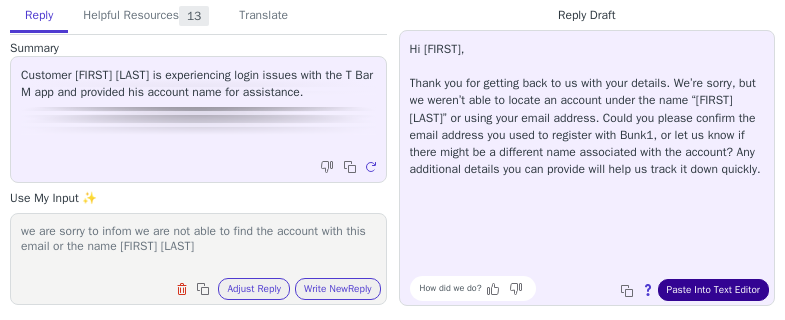 click on "Paste Into Text Editor" at bounding box center (713, 290) 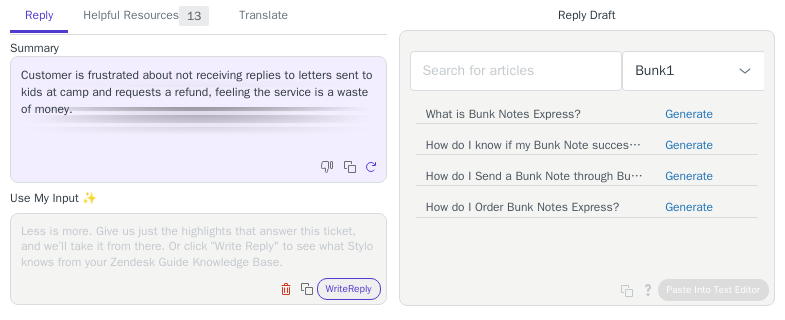 scroll, scrollTop: 0, scrollLeft: 0, axis: both 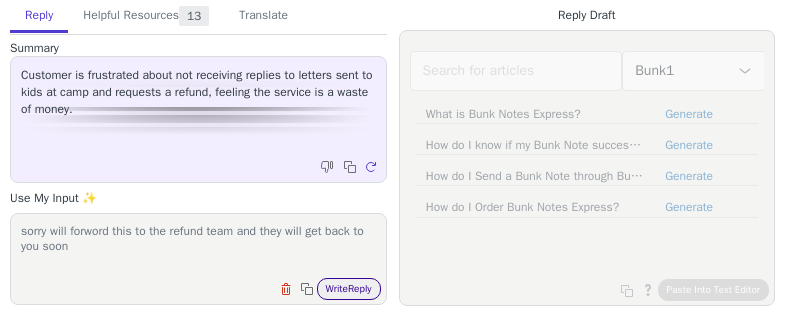 type on "sorry will forword this to the refund team and they will get back to you soon" 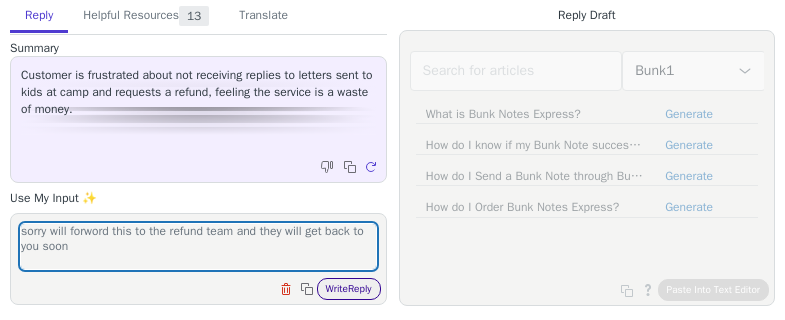 click on "Write  Reply" at bounding box center (349, 289) 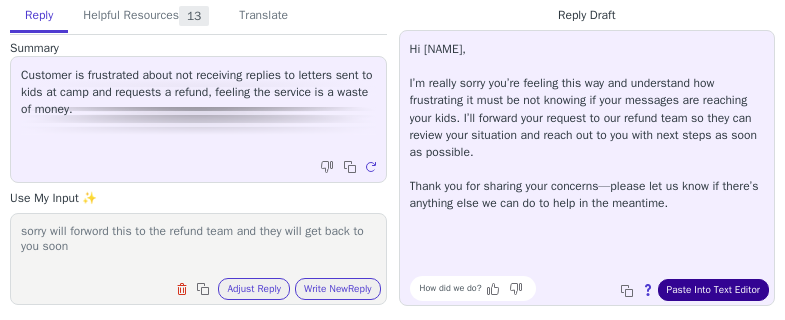 click on "Paste Into Text Editor" at bounding box center (713, 290) 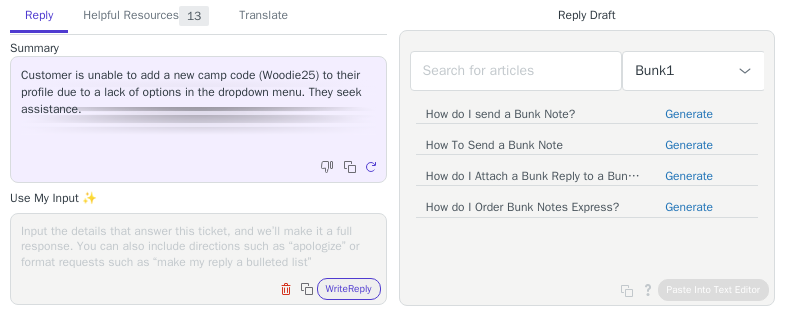 scroll, scrollTop: 0, scrollLeft: 0, axis: both 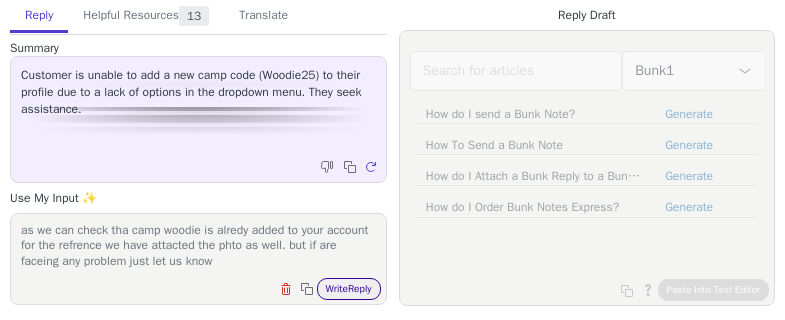 type on "as we can check tha camp woodie is alredy added to your account for the refrence we have attacted the phto as well. but if are faceing any problem just let us know" 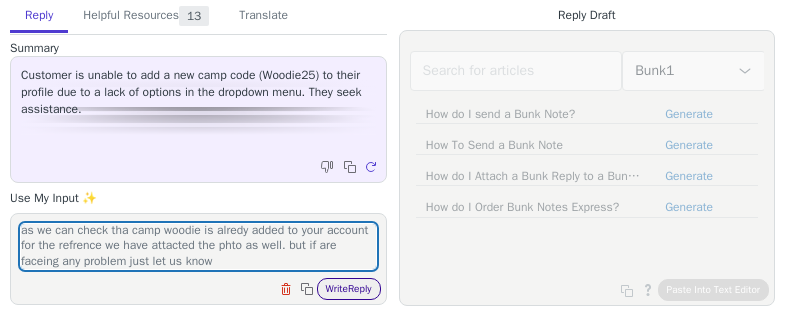 click on "Write  Reply" at bounding box center [349, 289] 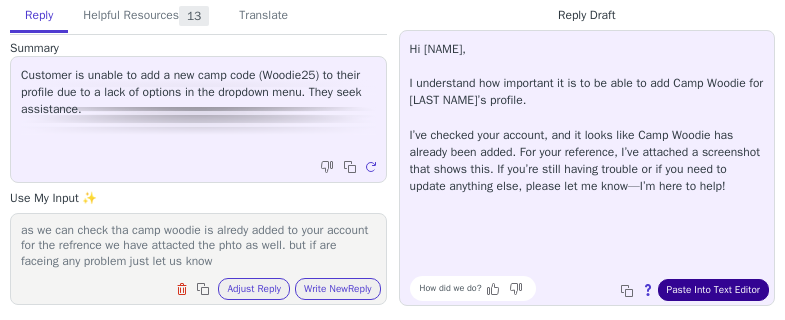 click on "Paste Into Text Editor" at bounding box center [713, 290] 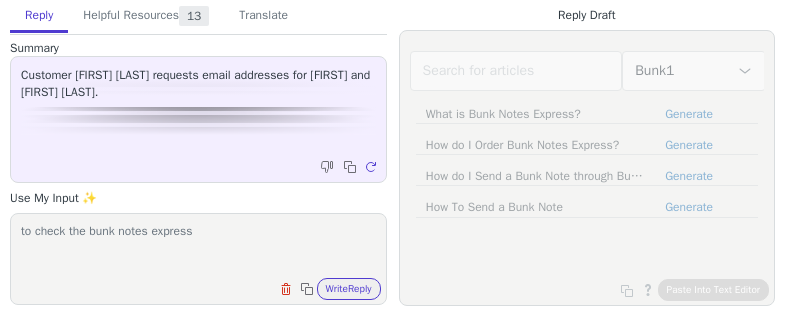 click on "to check the bunk notes express" at bounding box center [198, 246] 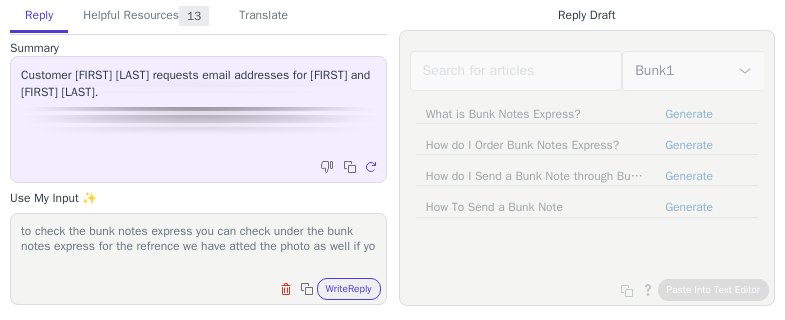 scroll, scrollTop: 1, scrollLeft: 0, axis: vertical 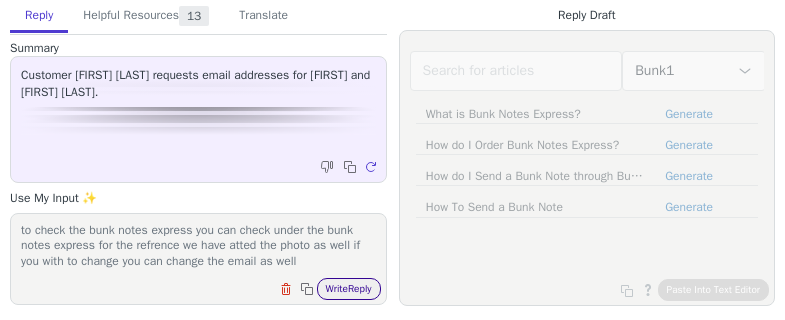 type on "to check the bunk notes express you can check under the bunk notes express for the refrence we have atted the photo as well if you with to change you can change the email as well" 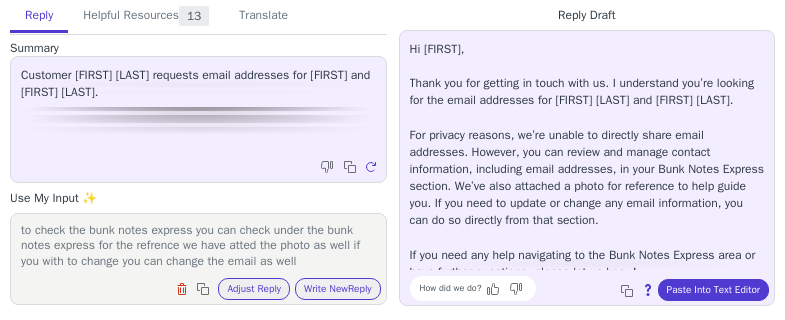 scroll, scrollTop: 28, scrollLeft: 0, axis: vertical 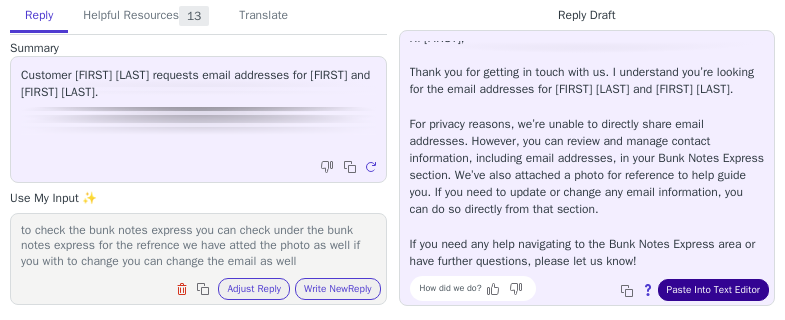click on "Paste Into Text Editor" at bounding box center [713, 290] 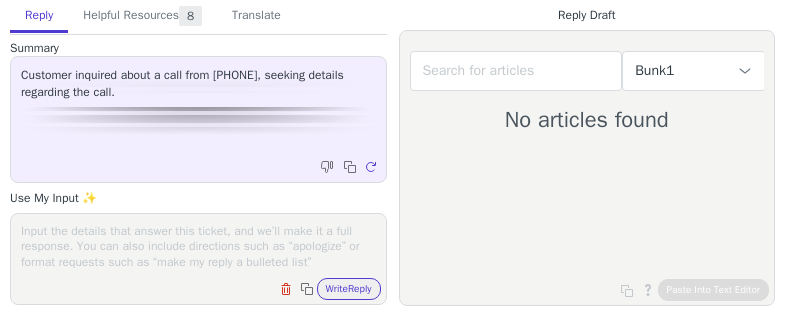 scroll, scrollTop: 0, scrollLeft: 0, axis: both 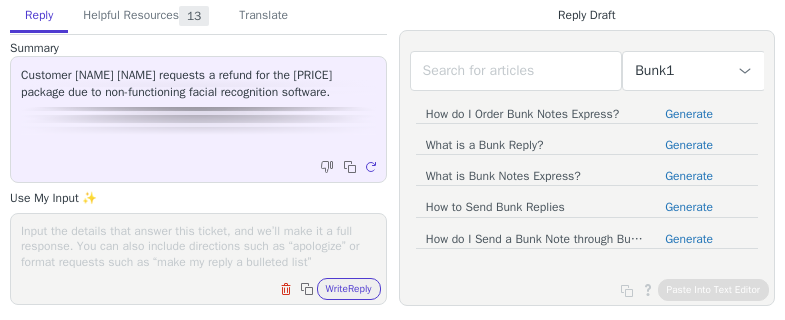 click at bounding box center (198, 246) 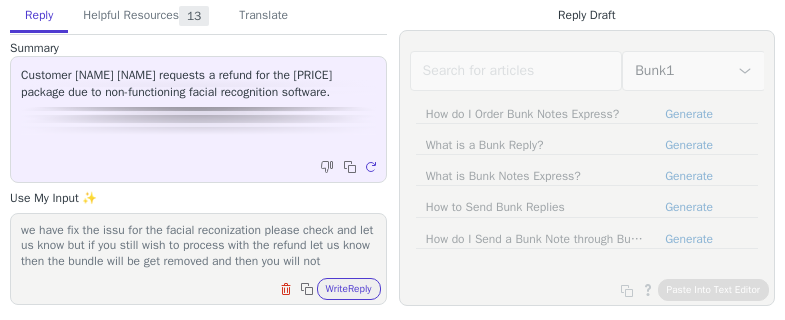 scroll, scrollTop: 17, scrollLeft: 0, axis: vertical 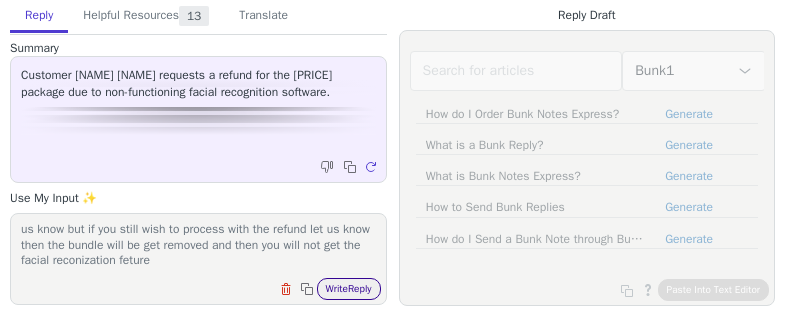 click on "Write  Reply" at bounding box center [349, 289] 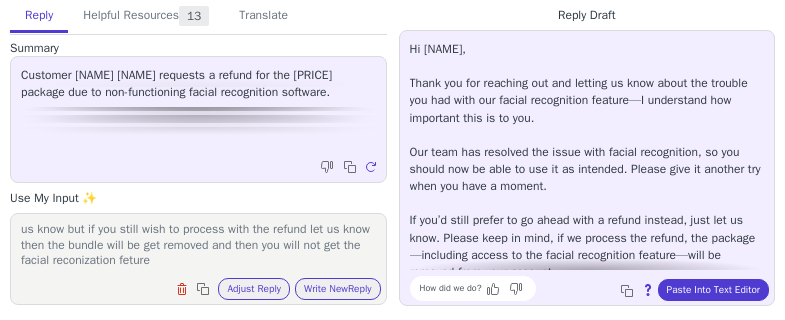 click on "Hi [NAME], Thank you for reaching out and letting us know about the trouble you had with our facial recognition feature—I understand how important this is to you. Our team has resolved the issue with facial recognition, so you should now be able to use it as intended. Please give it another try when you have a moment. If you’d still prefer to go ahead with a refund instead, just let us know. Please keep in mind, if we process the refund, the package—including access to the facial recognition feature—will be removed from your account. Just reply here with your preference, and we’ll make sure to take care of it for you." at bounding box center (587, 186) 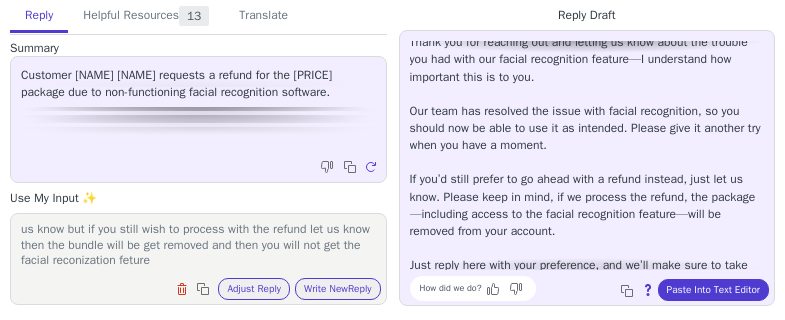 scroll, scrollTop: 62, scrollLeft: 0, axis: vertical 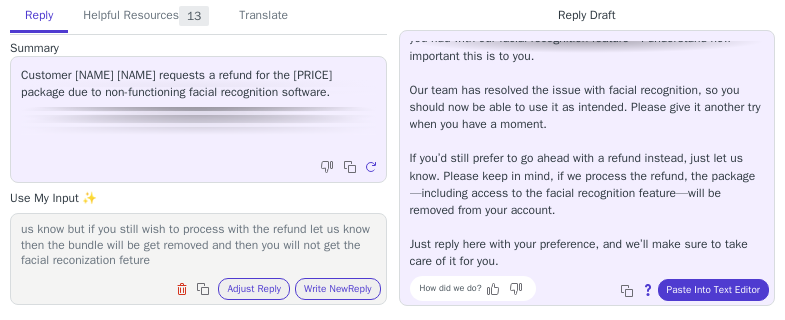 click on "Hi Leah, Thank you for reaching out and letting us know about the trouble you had with our facial recognition feature—I understand how important this is to you. Our team has resolved the issue with facial recognition, so you should now be able to use it as intended. Please give it another try when you have a moment. If you’d still prefer to go ahead with a refund instead, just let us know. Please keep in mind, if we process the refund, the package—including access to the facial recognition feature—will be removed from your account. Just reply here with your preference, and we’ll make sure to take care of it for you." at bounding box center [587, 124] 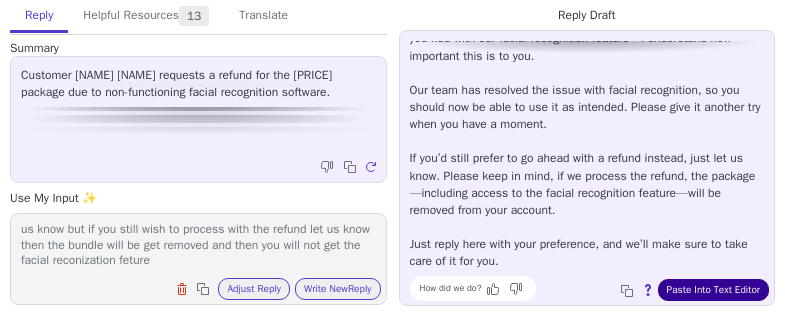 click on "Paste Into Text Editor" at bounding box center [713, 290] 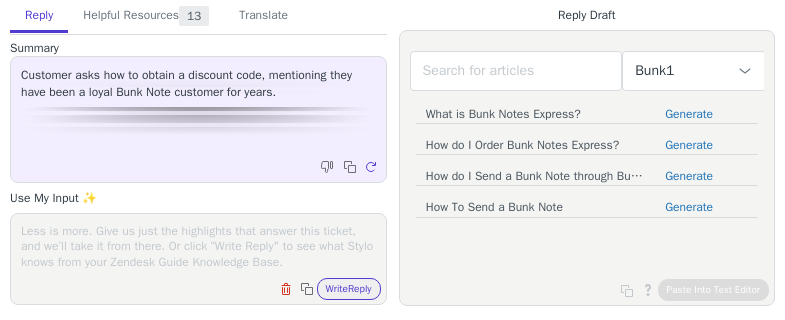 scroll, scrollTop: 0, scrollLeft: 0, axis: both 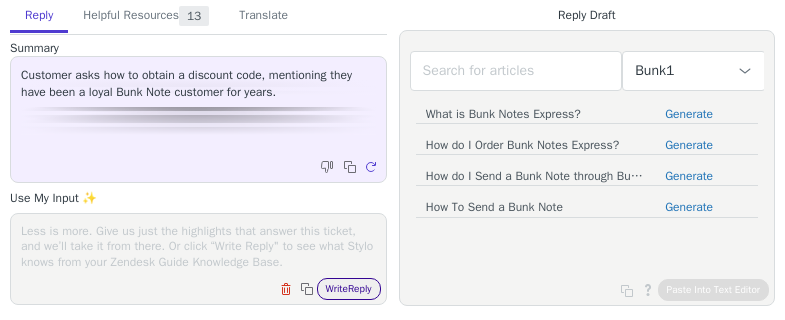 click on "Write  Reply" at bounding box center (349, 289) 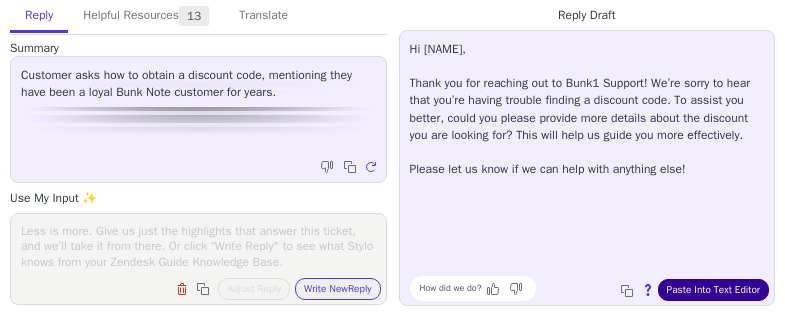 click on "Paste Into Text Editor" at bounding box center (713, 290) 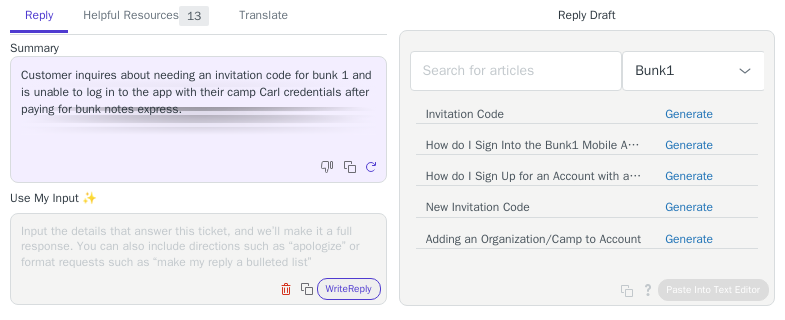 scroll, scrollTop: 0, scrollLeft: 0, axis: both 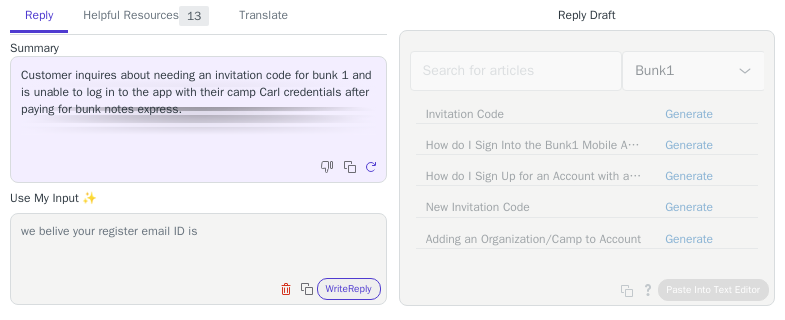 paste on "staci.alfano@gmail.com" 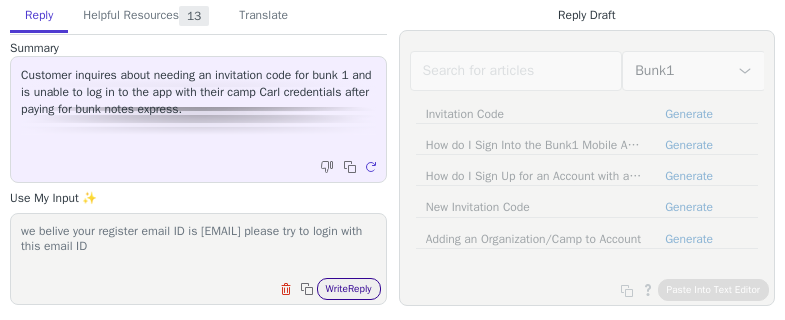 type on "we belive your register email ID is staci.alfano@gmail.com please try to login with this email ID" 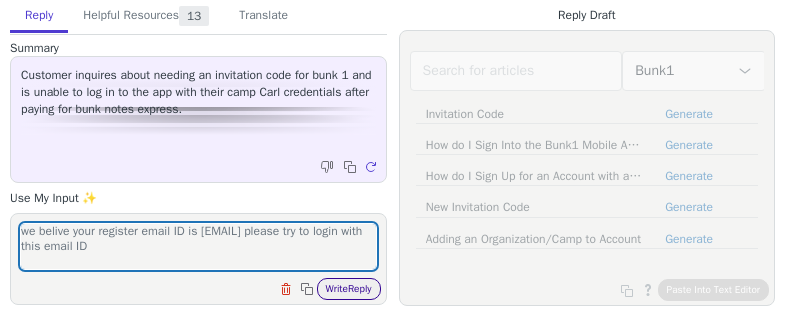click on "Write  Reply" at bounding box center [349, 289] 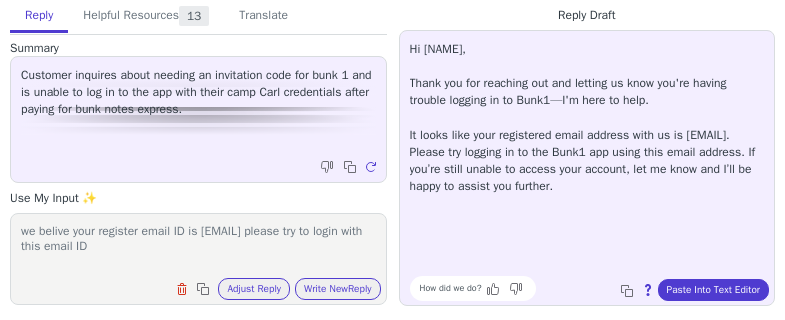 drag, startPoint x: 745, startPoint y: 193, endPoint x: 409, endPoint y: 134, distance: 341.14075 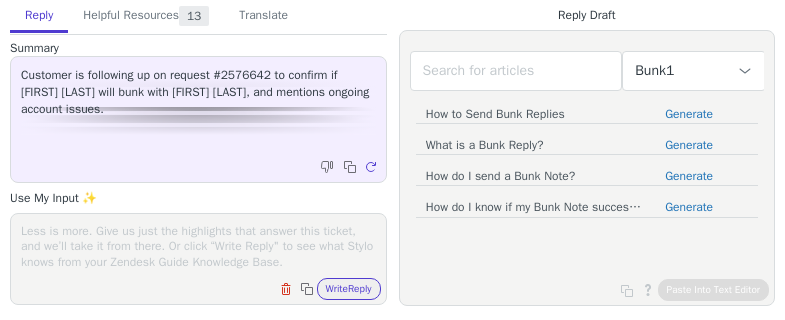 scroll, scrollTop: 0, scrollLeft: 0, axis: both 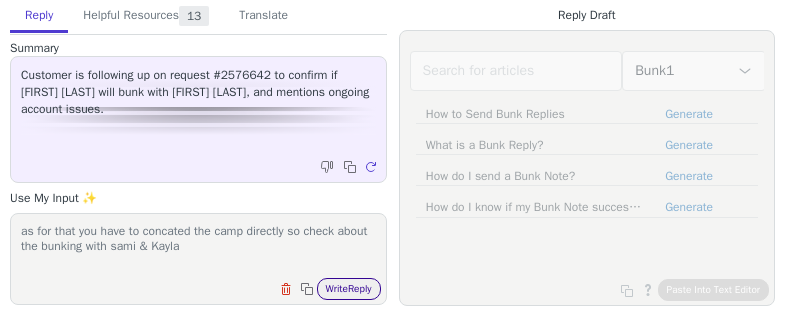type on "as for that you have to concated the camp directly so check about the bunking with sami & Kayla" 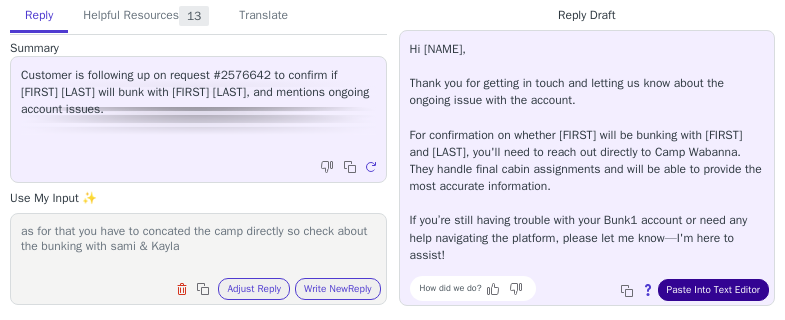 click on "Paste Into Text Editor" at bounding box center [713, 290] 